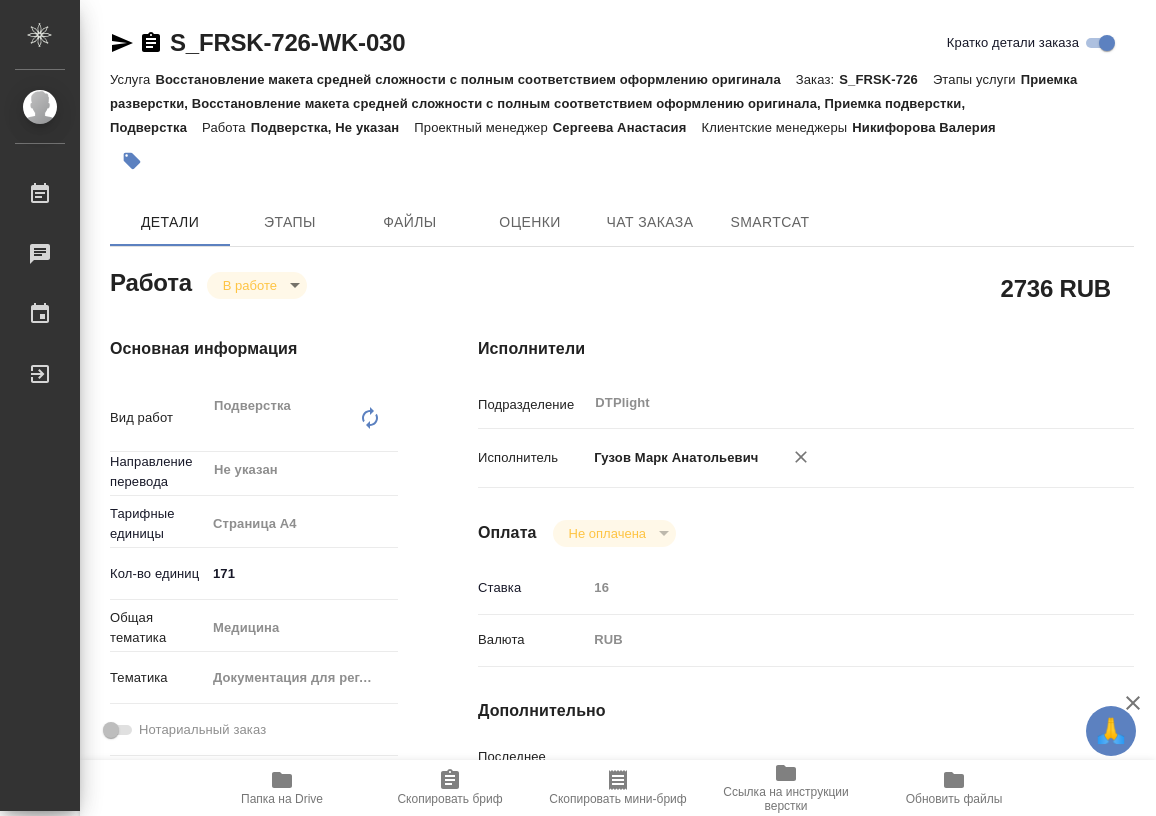 scroll, scrollTop: 0, scrollLeft: 0, axis: both 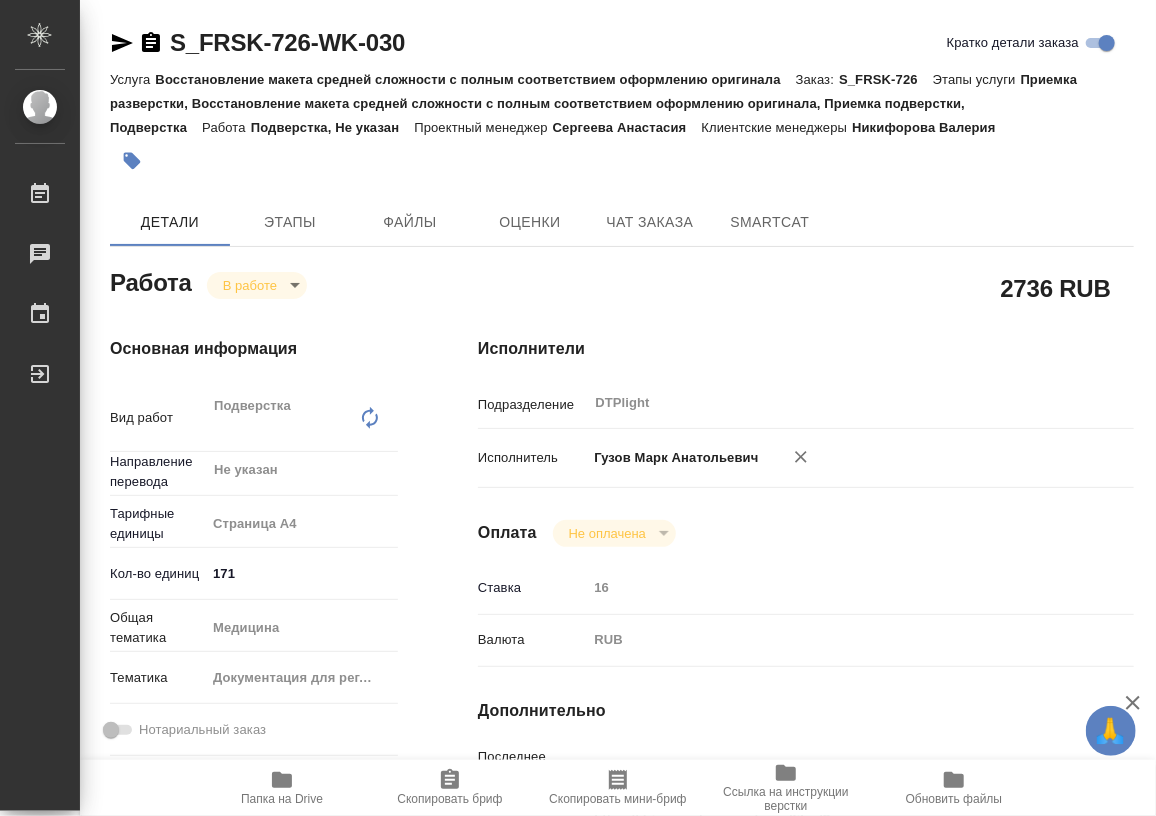 click 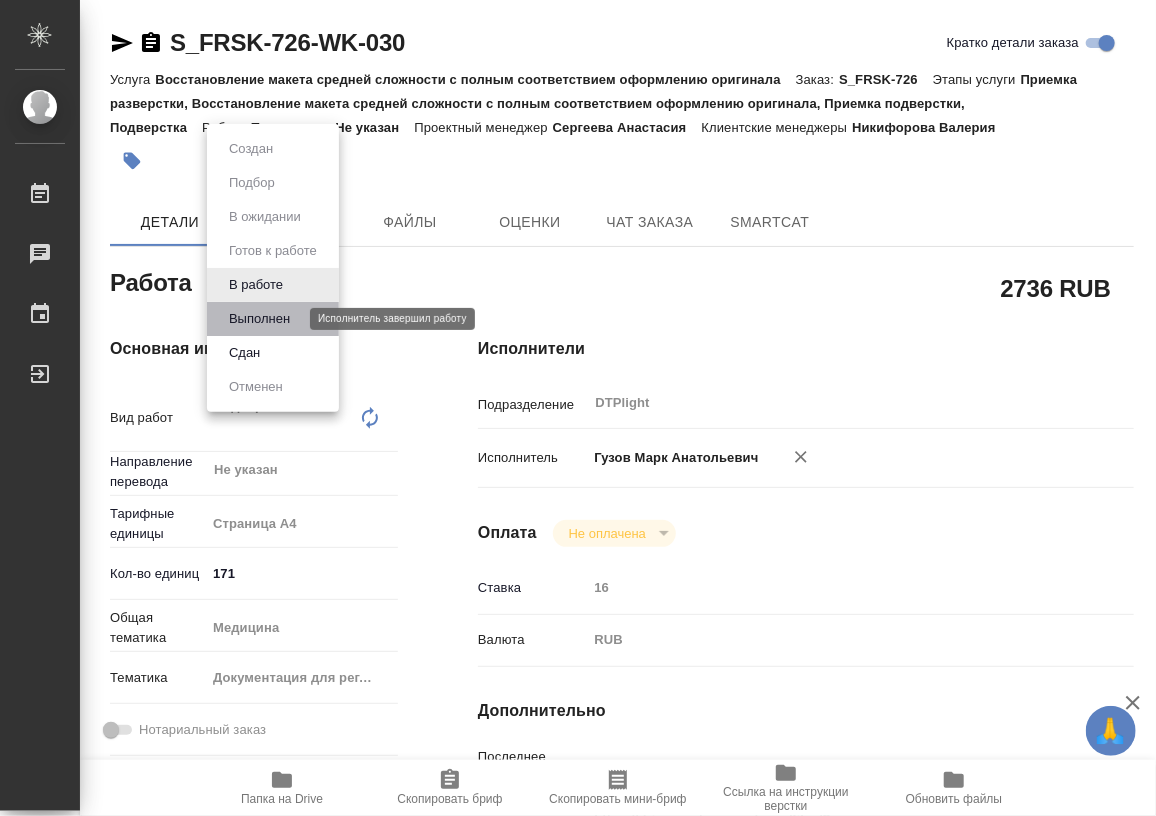 click on "Выполнен" at bounding box center (259, 319) 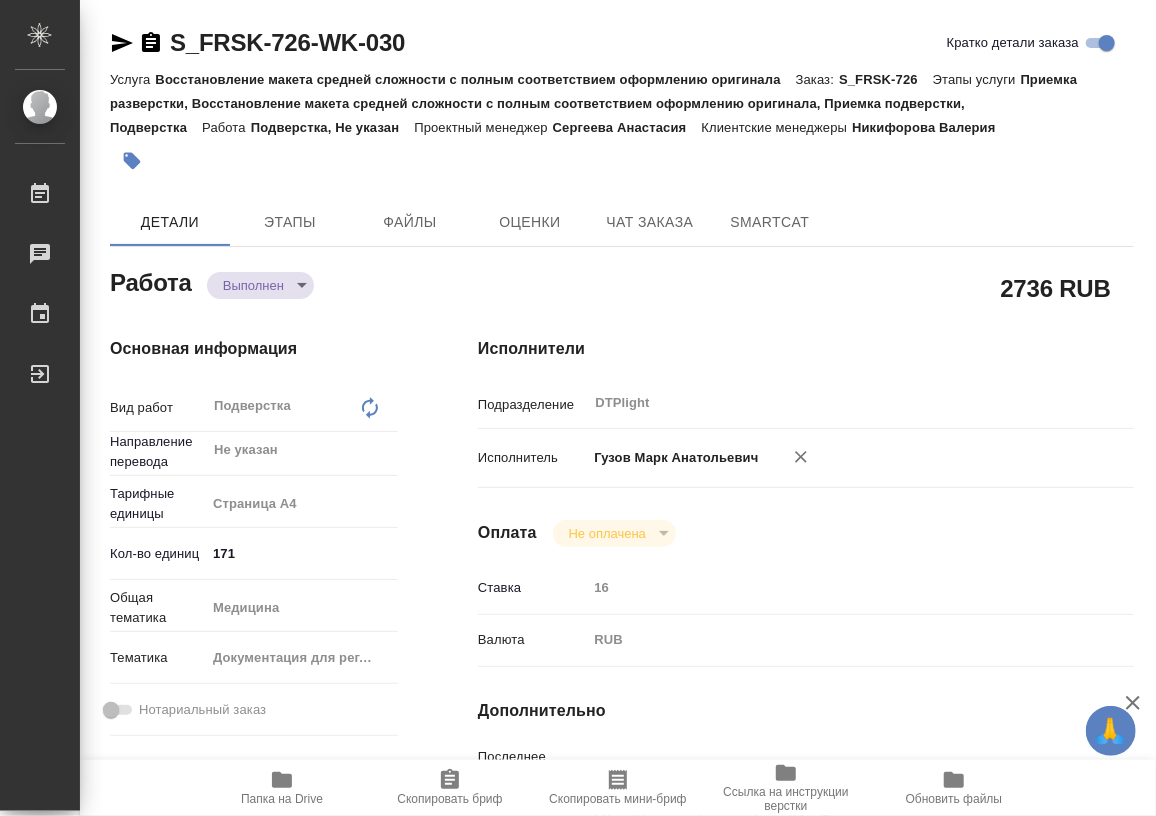 type on "x" 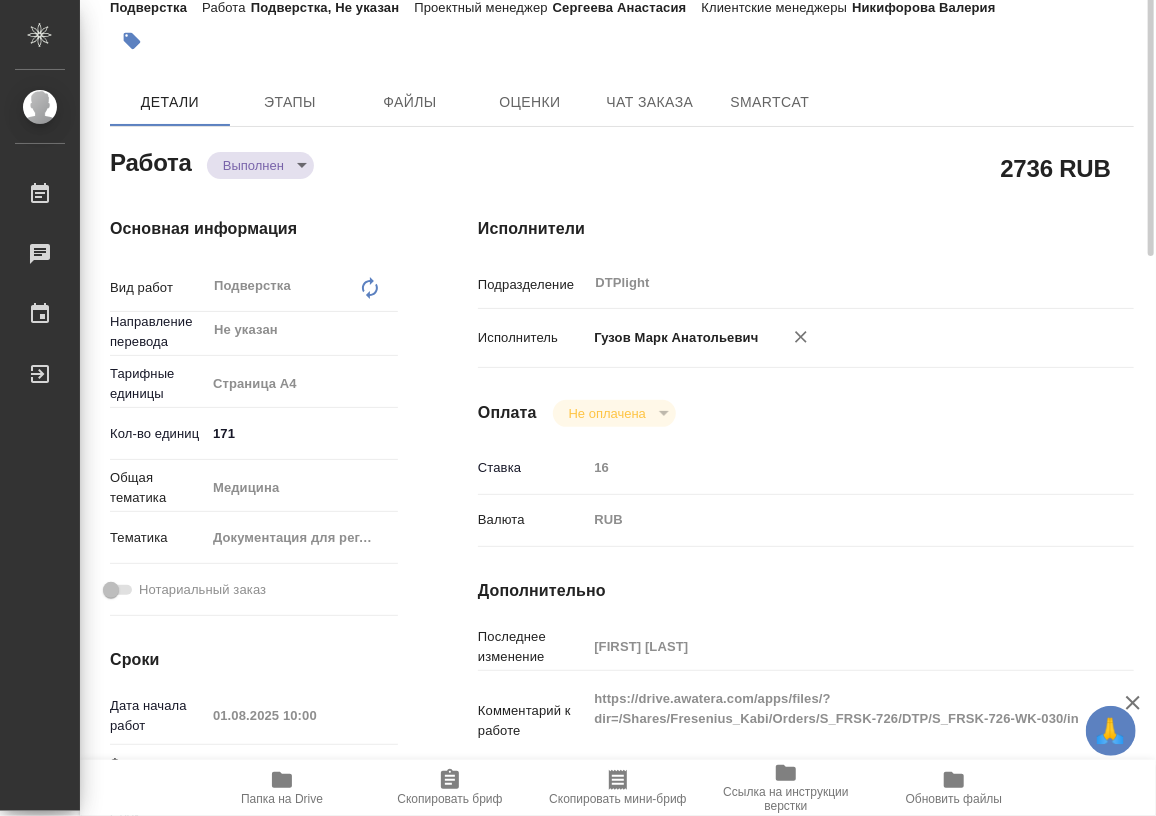 scroll, scrollTop: 0, scrollLeft: 0, axis: both 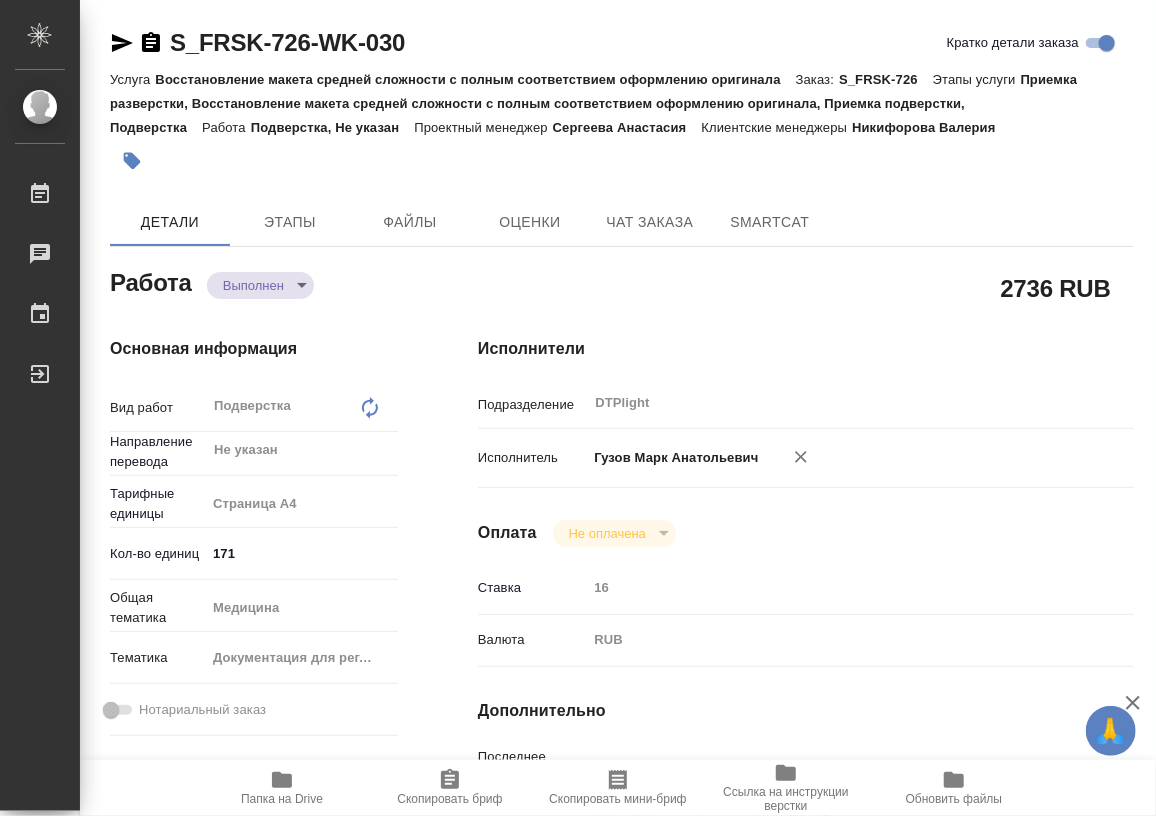 type on "x" 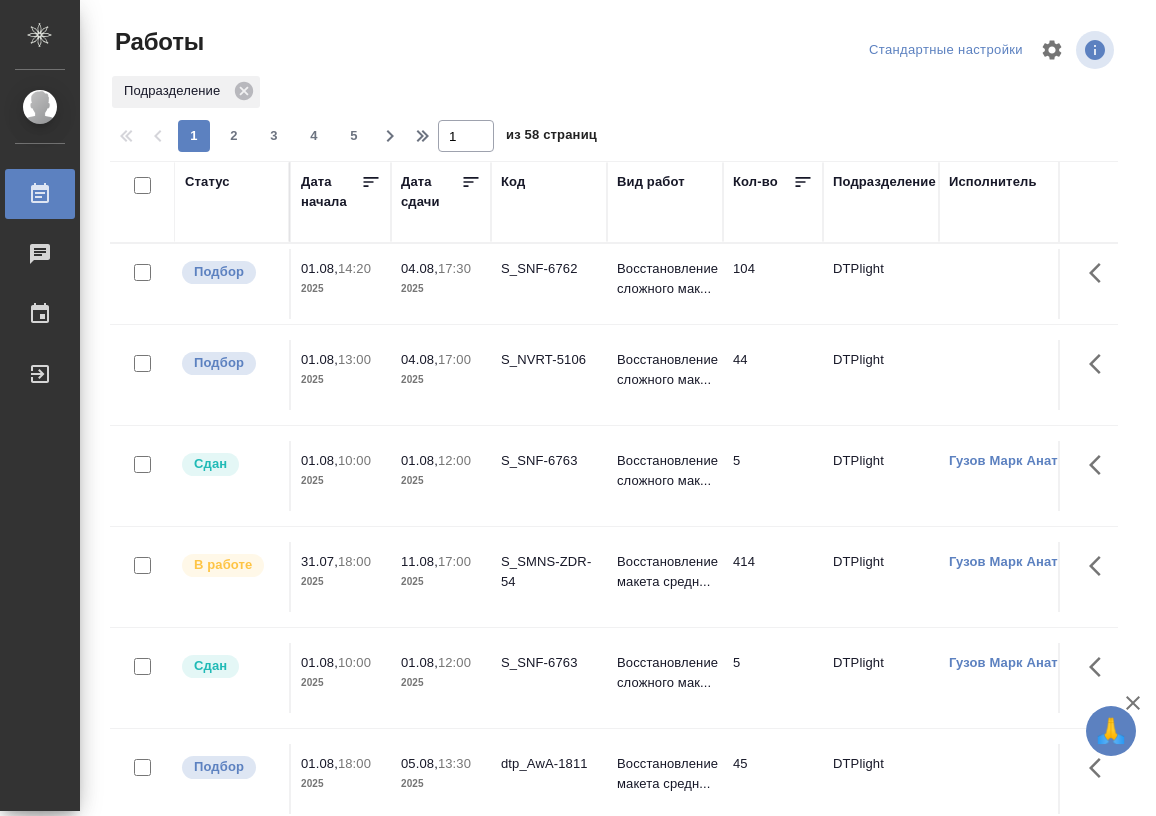 scroll, scrollTop: 0, scrollLeft: 0, axis: both 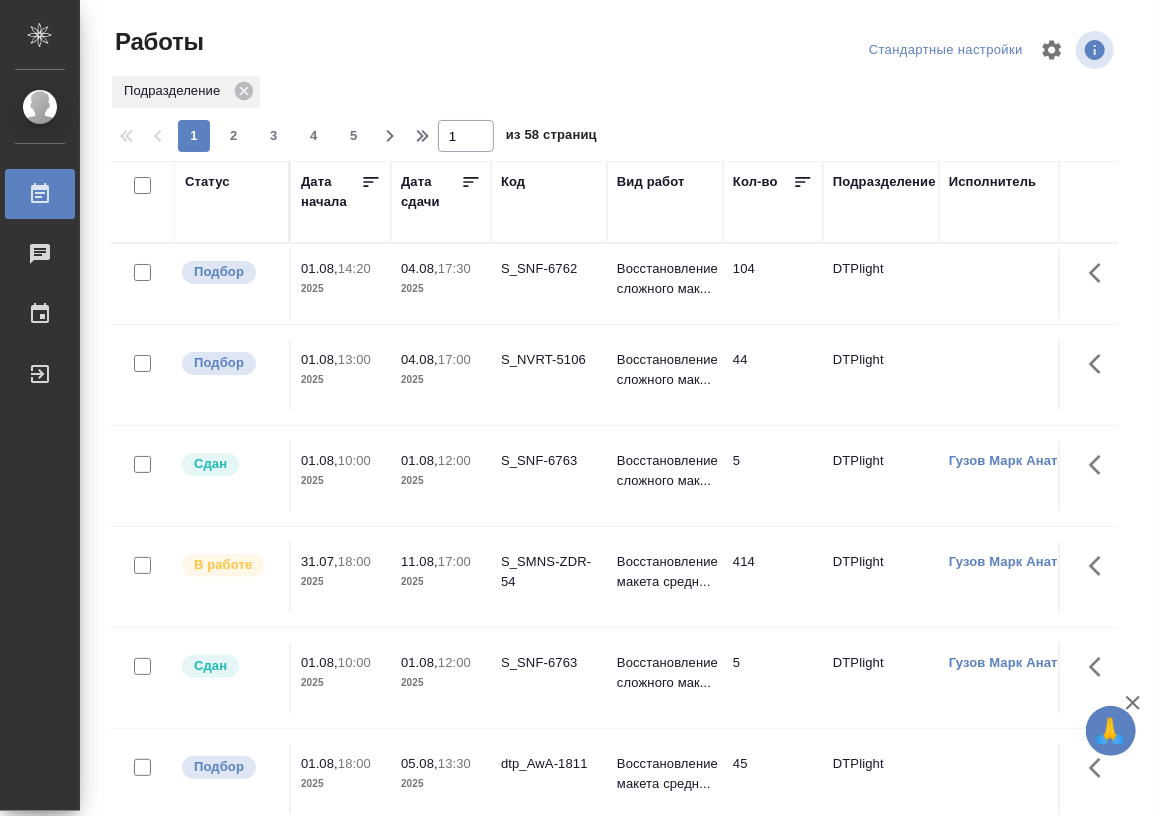 click on "Статус" at bounding box center [207, 182] 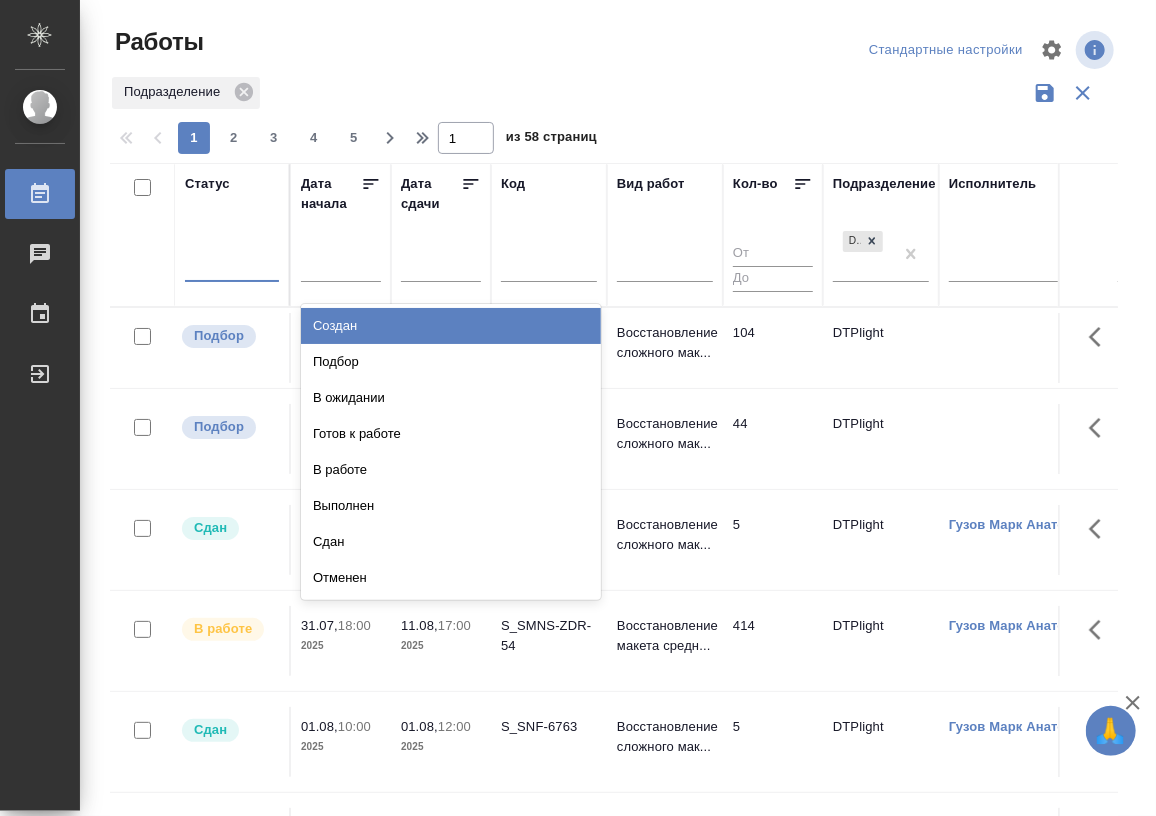 click at bounding box center [232, 261] 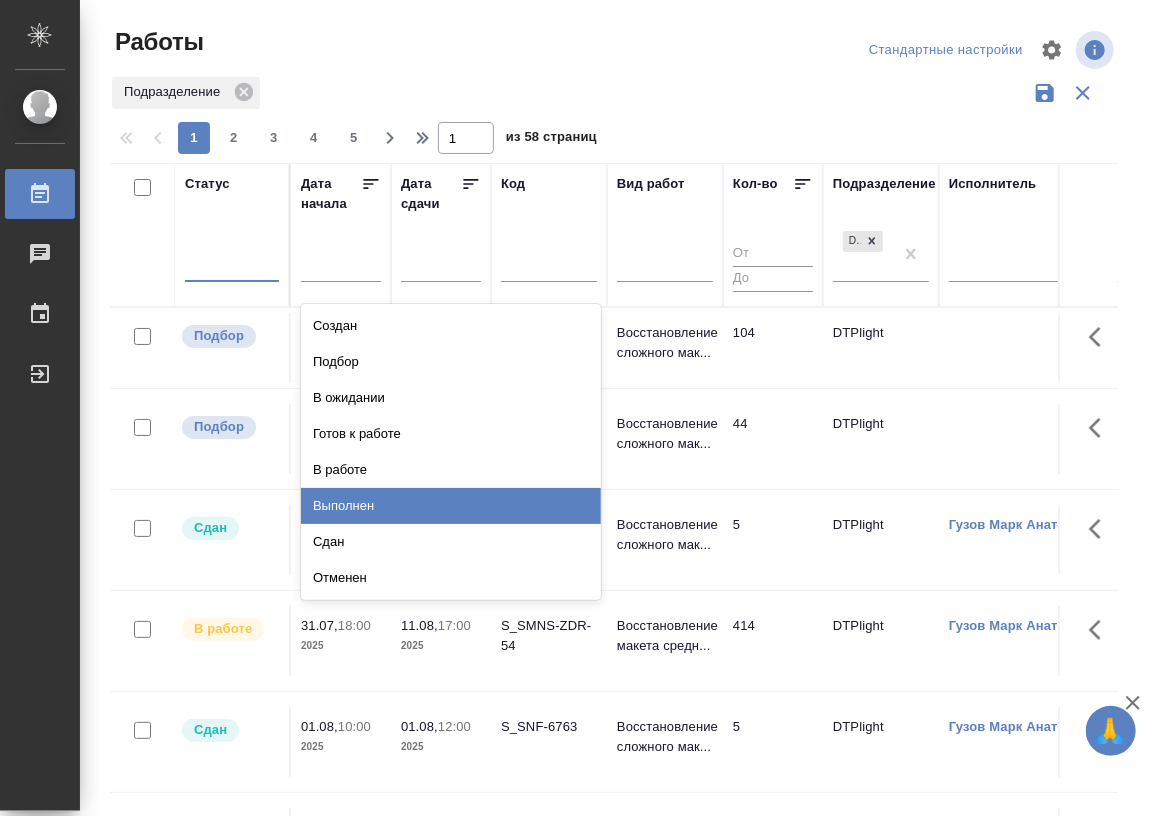 click on "Выполнен" at bounding box center [451, 506] 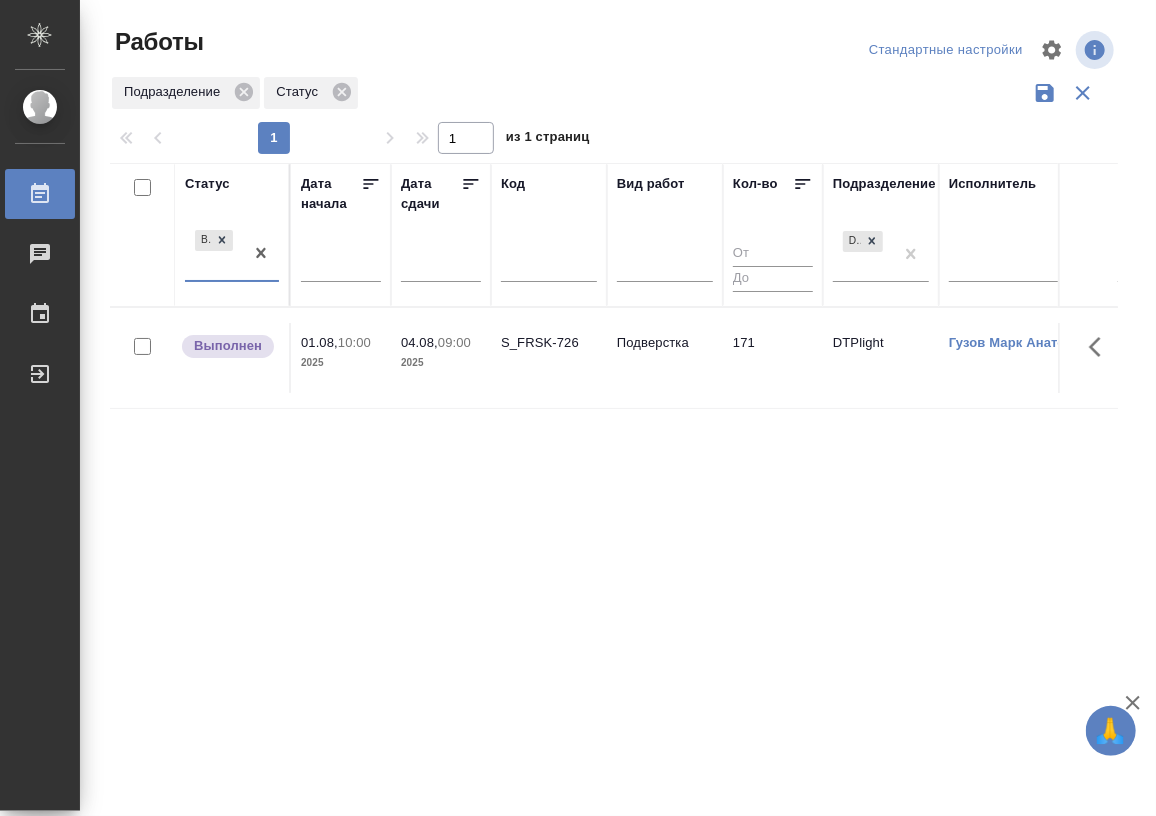 click on "Выполнен" at bounding box center [214, 253] 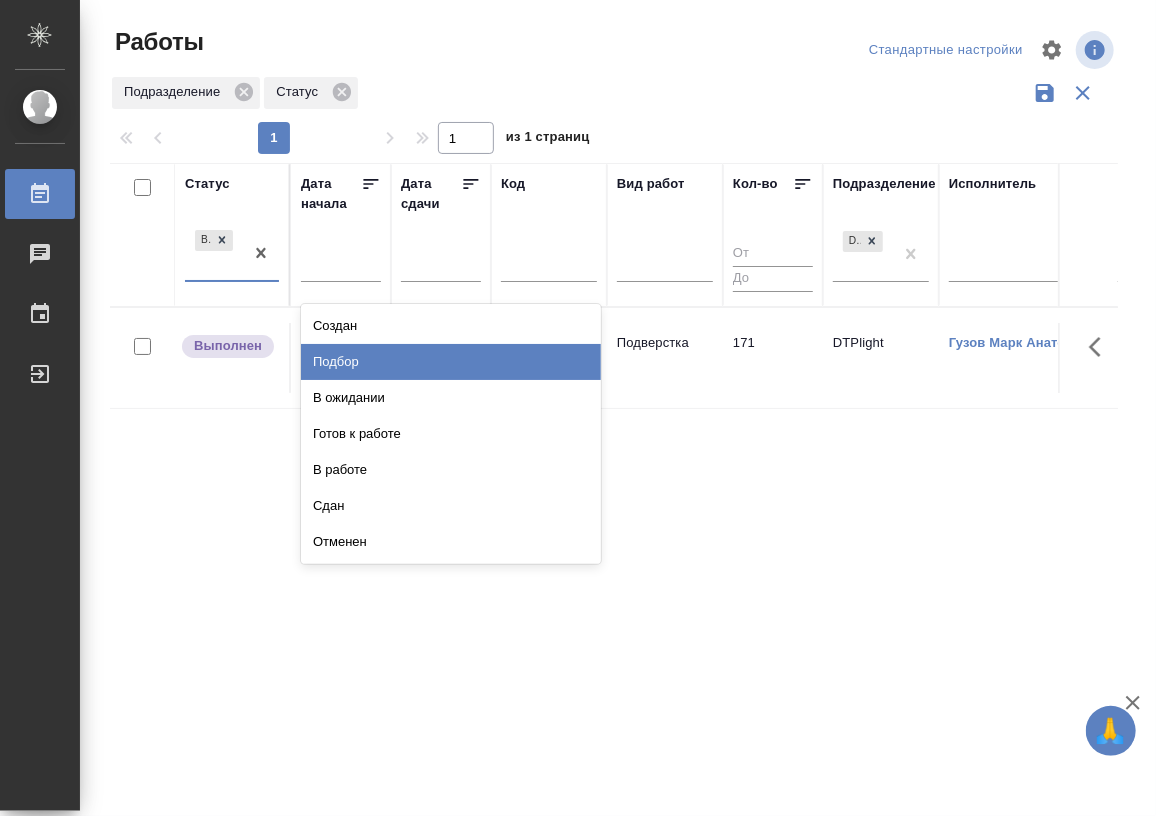click on "Подбор" at bounding box center [451, 362] 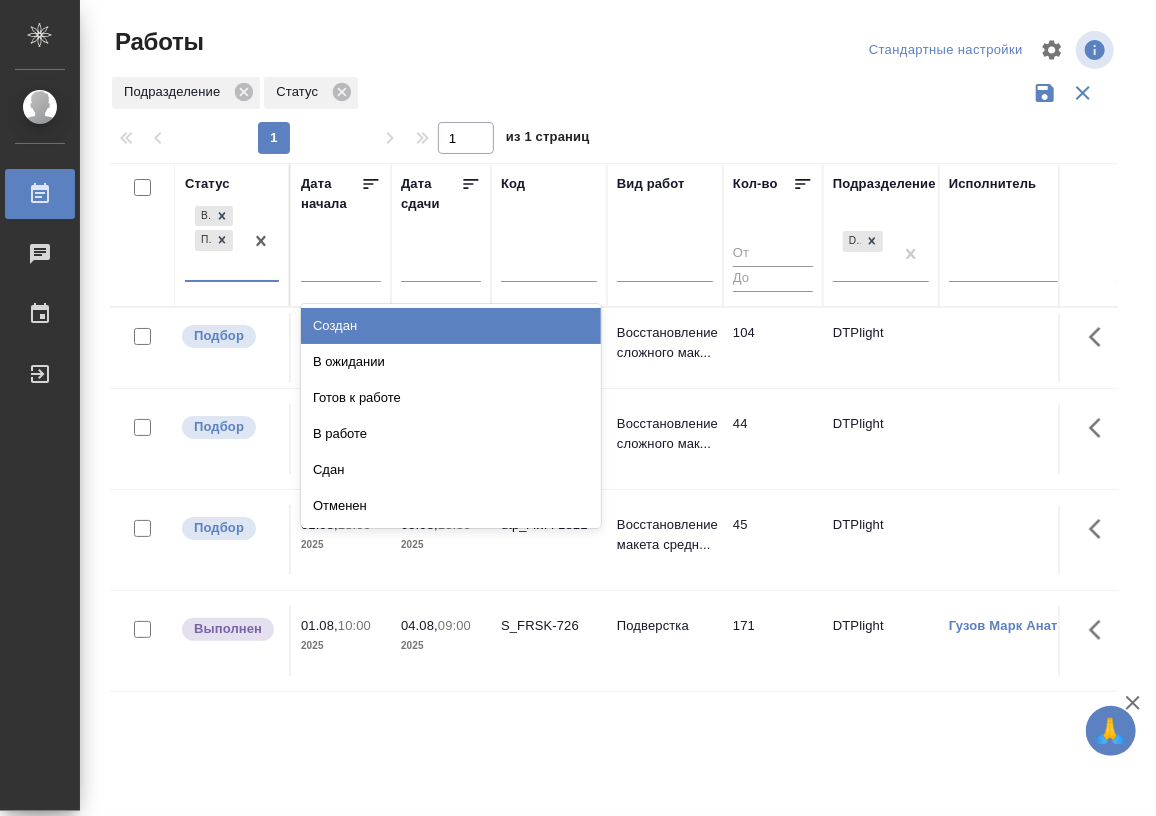 click on "Выполнен Подбор" at bounding box center (214, 241) 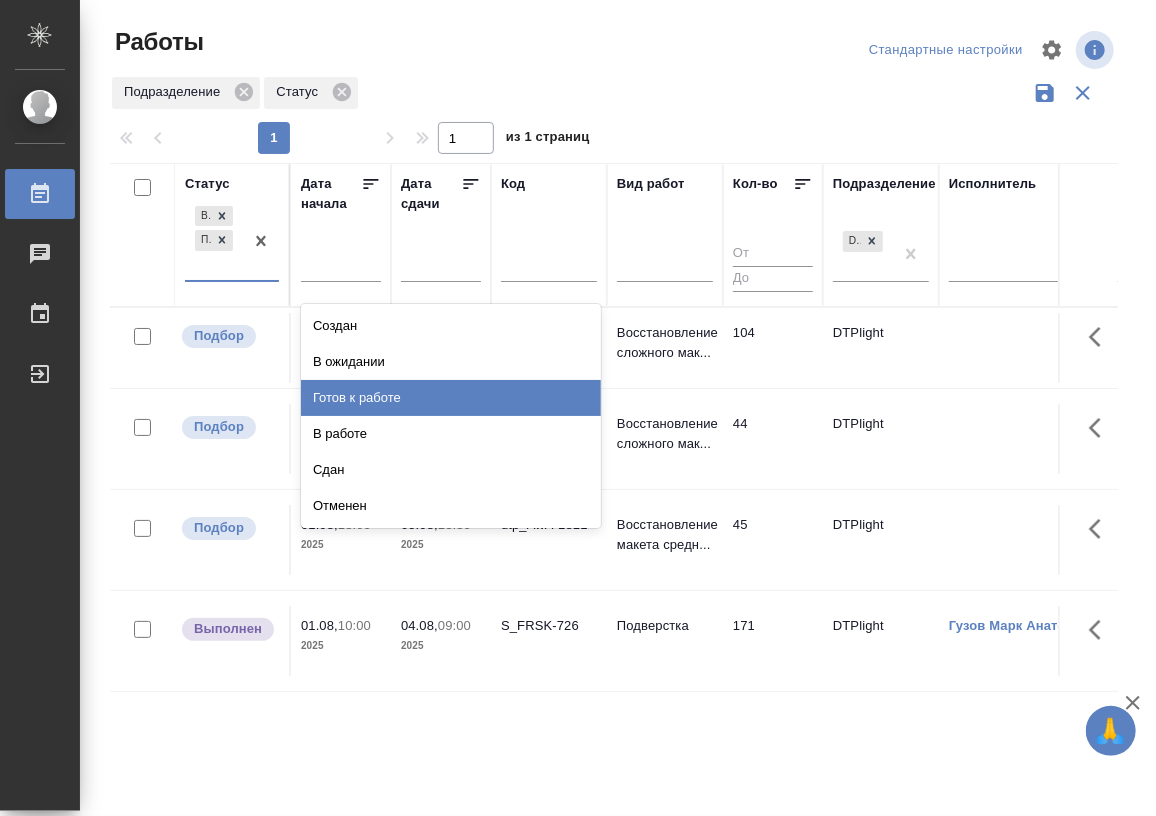 click on "Готов к работе" at bounding box center (451, 398) 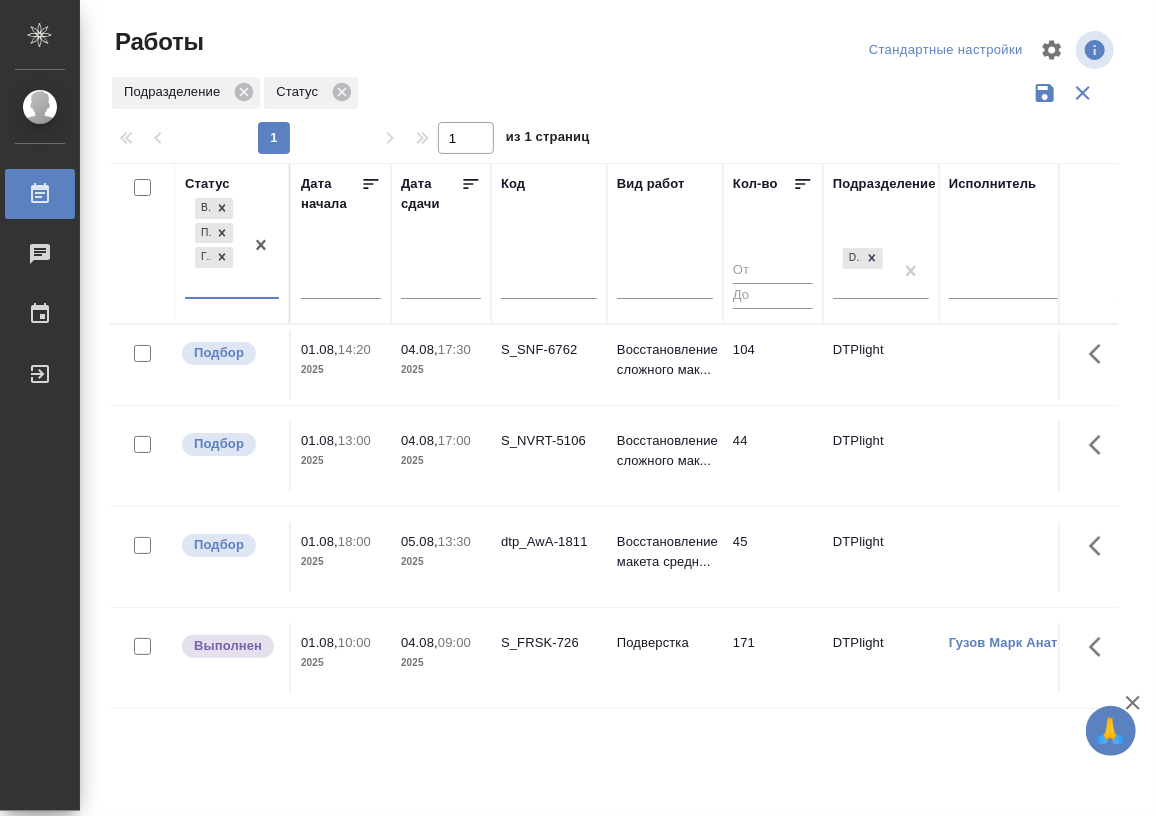 click on "Выполнен Подбор Готов к работе" at bounding box center (214, 245) 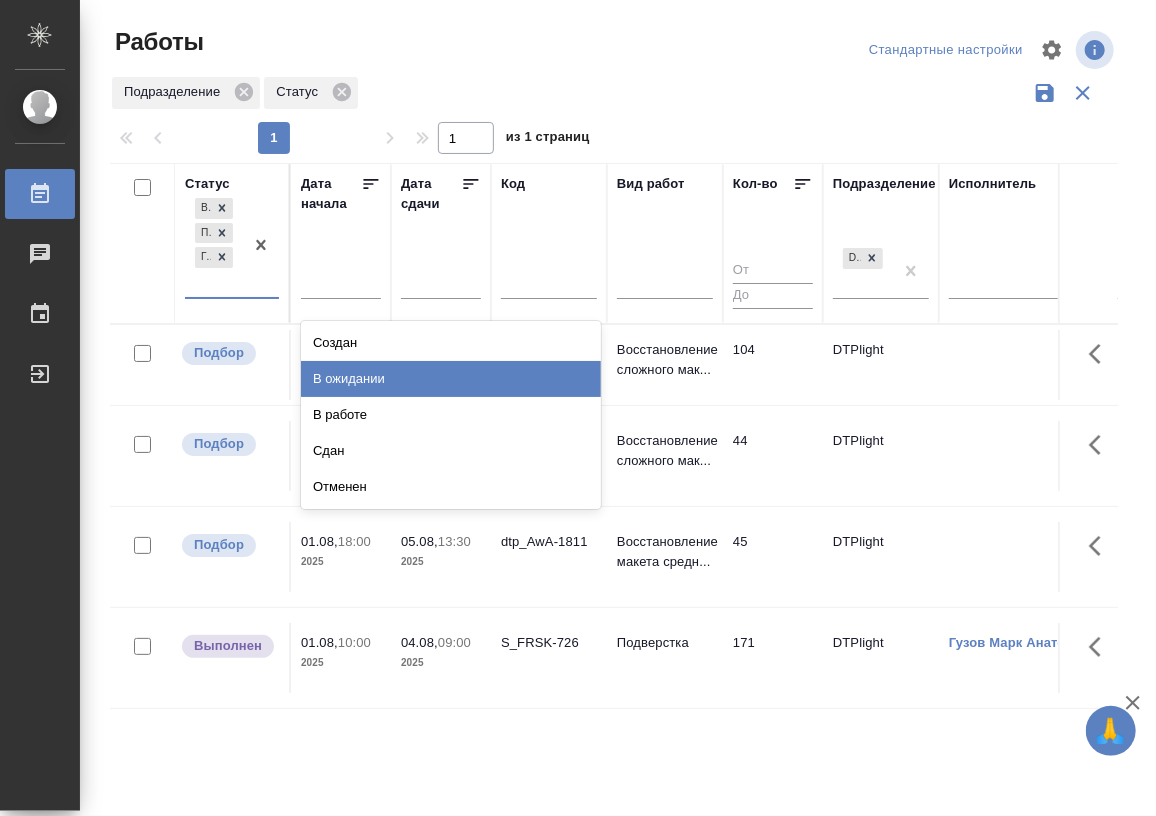 click on "В ожидании" at bounding box center (451, 379) 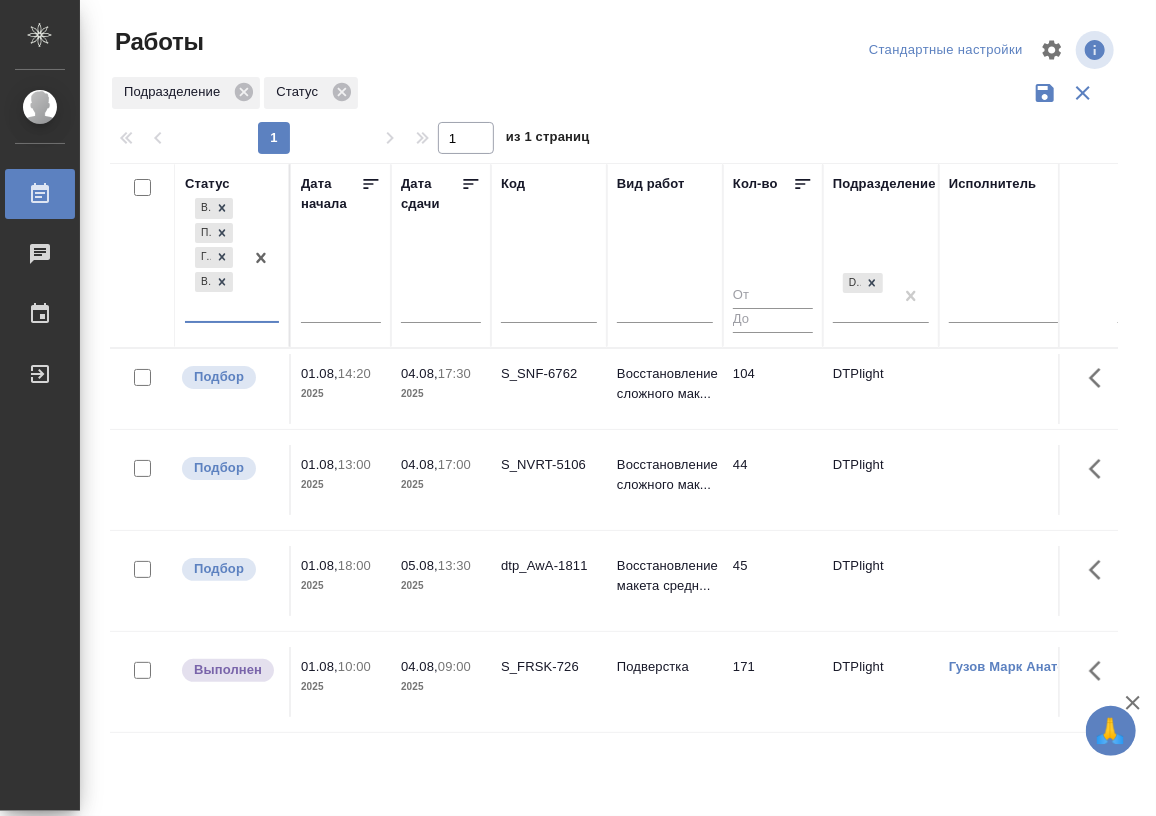 click on "Выполнен Подбор Готов к работе В ожидании" at bounding box center [214, 257] 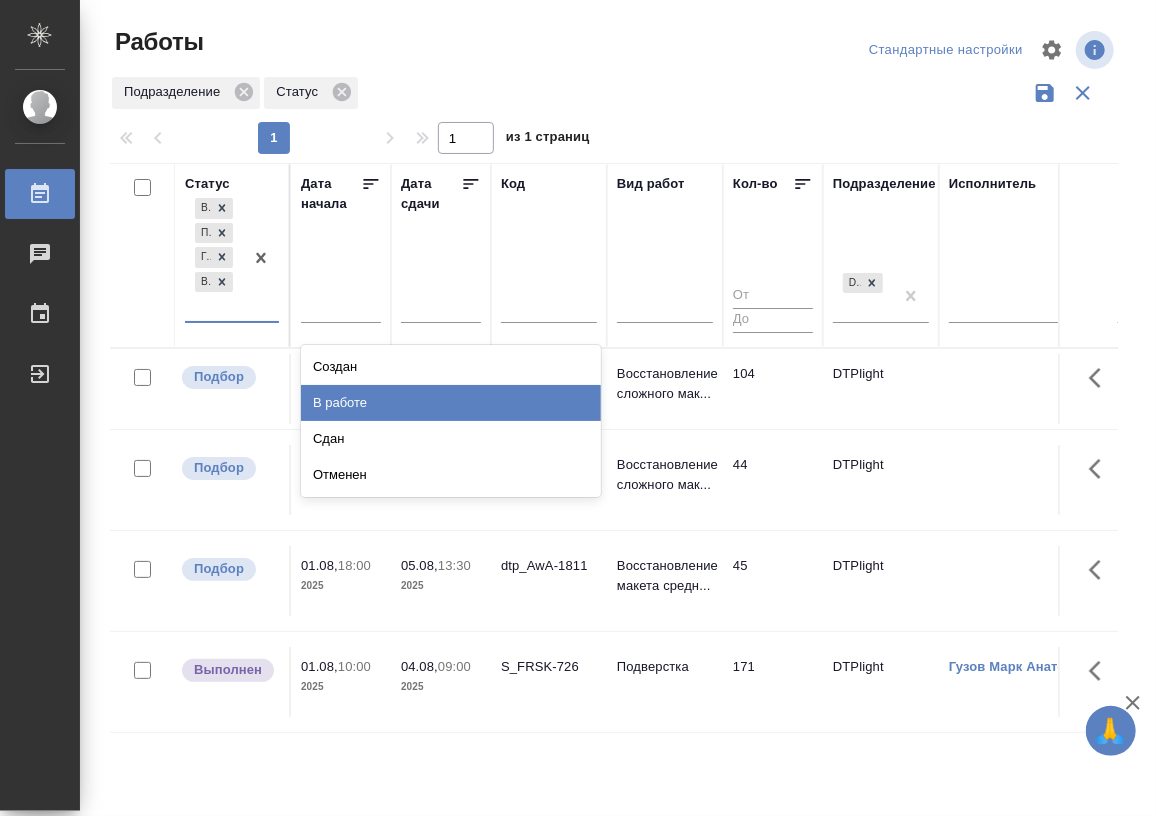 click on "В работе" at bounding box center [451, 403] 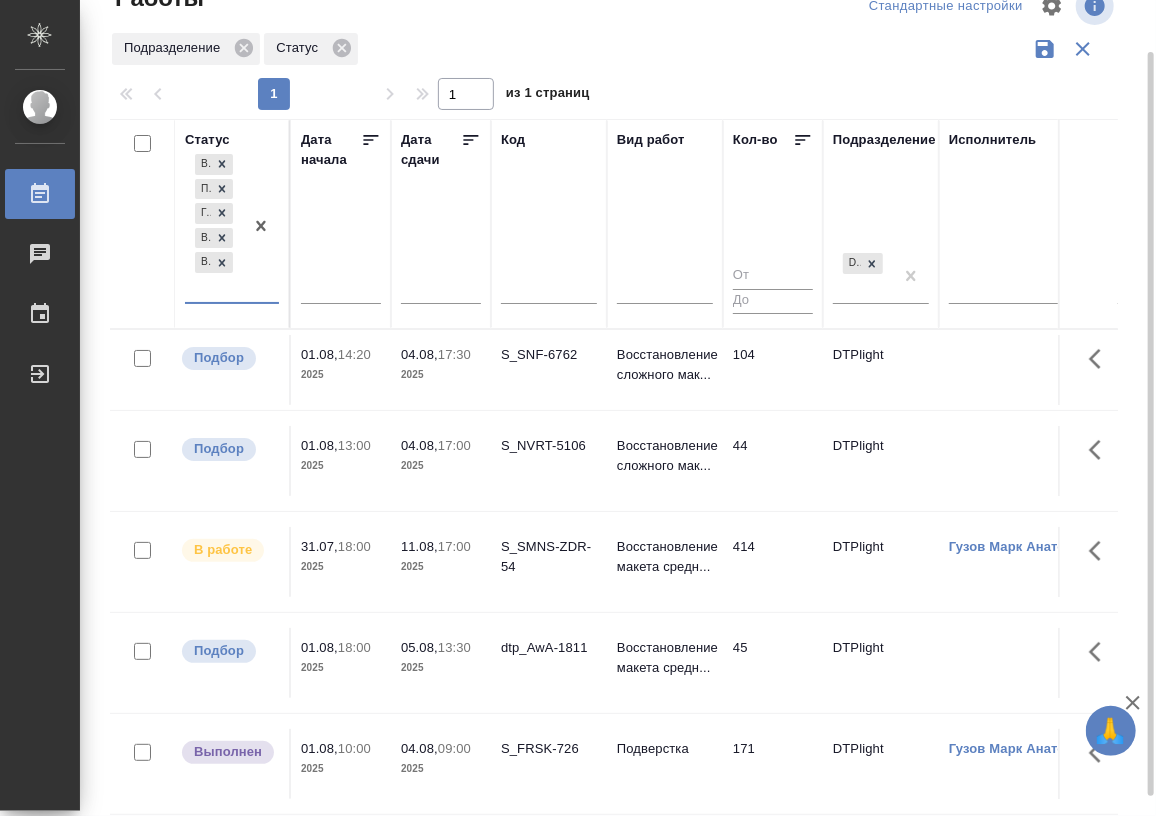 scroll, scrollTop: 77, scrollLeft: 0, axis: vertical 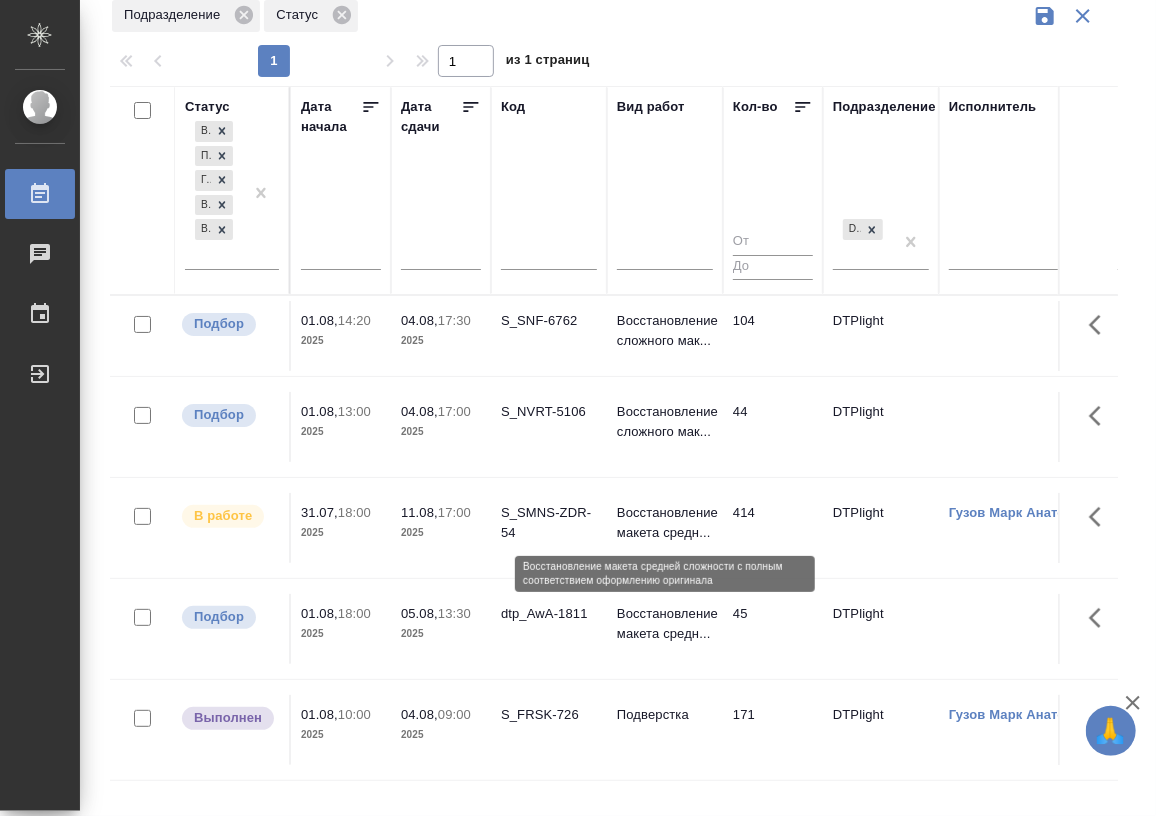 click on "Восстановление макета средн..." at bounding box center (665, 523) 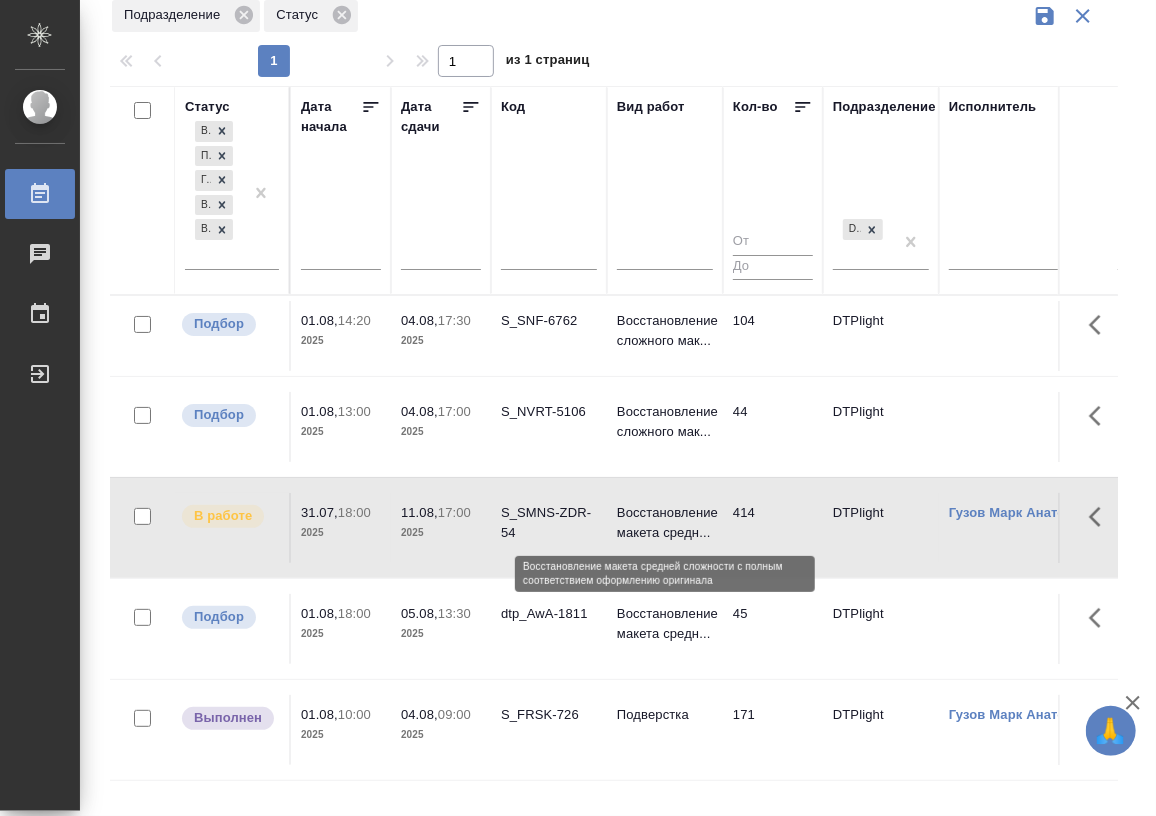 click on "Восстановление макета средн..." at bounding box center [665, 523] 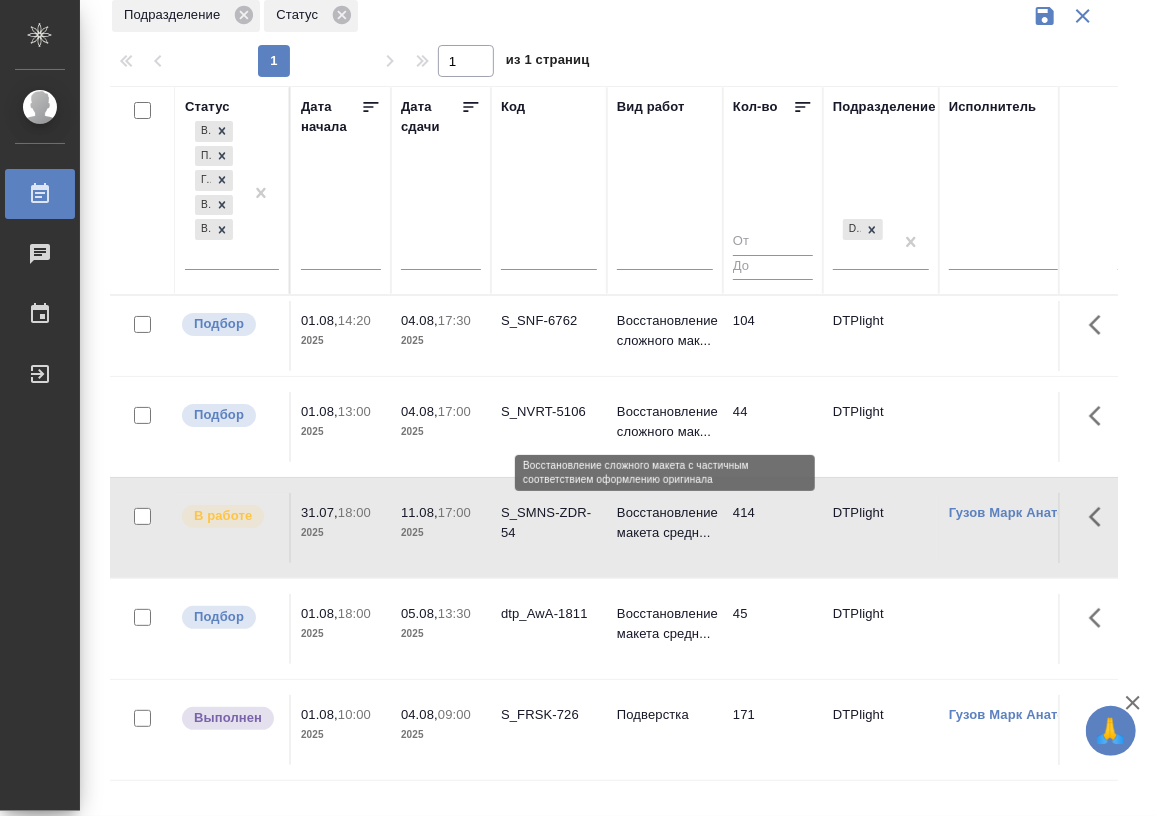 click on "Восстановление сложного мак..." at bounding box center [665, 422] 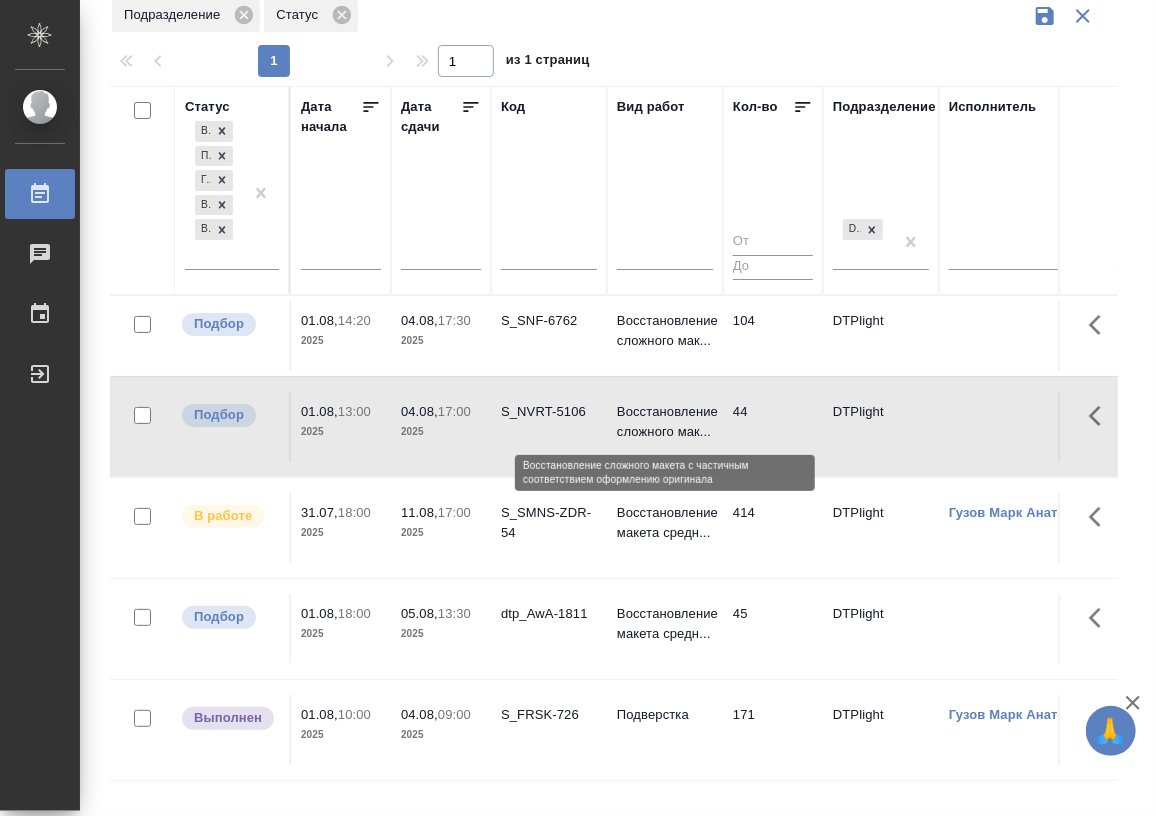 click on "Восстановление сложного мак..." at bounding box center [665, 422] 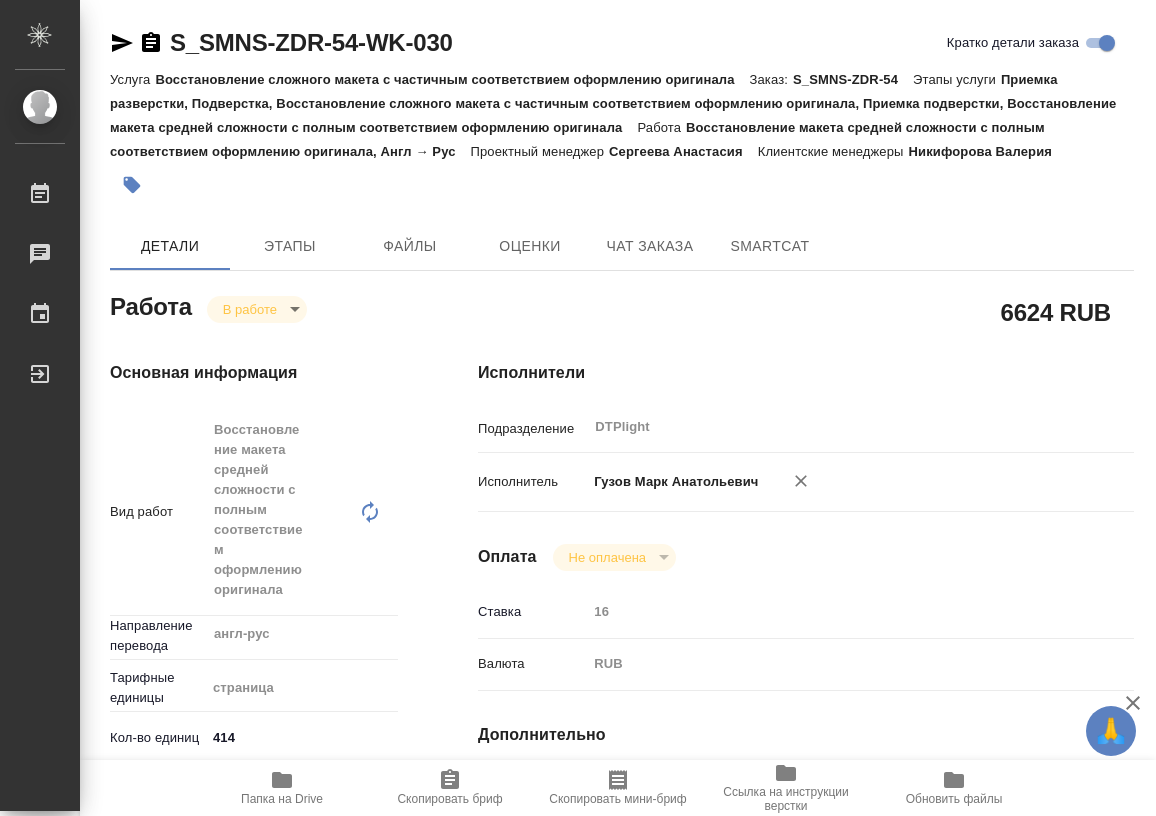scroll, scrollTop: 0, scrollLeft: 0, axis: both 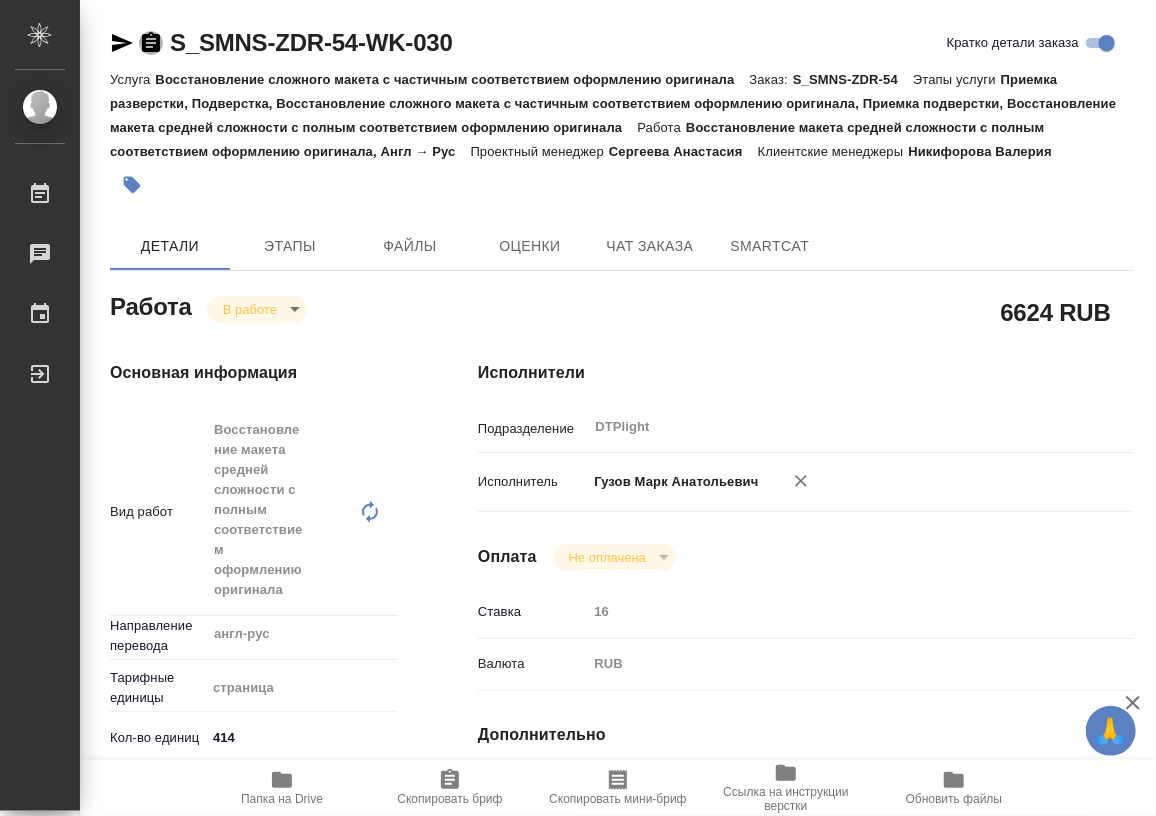 click 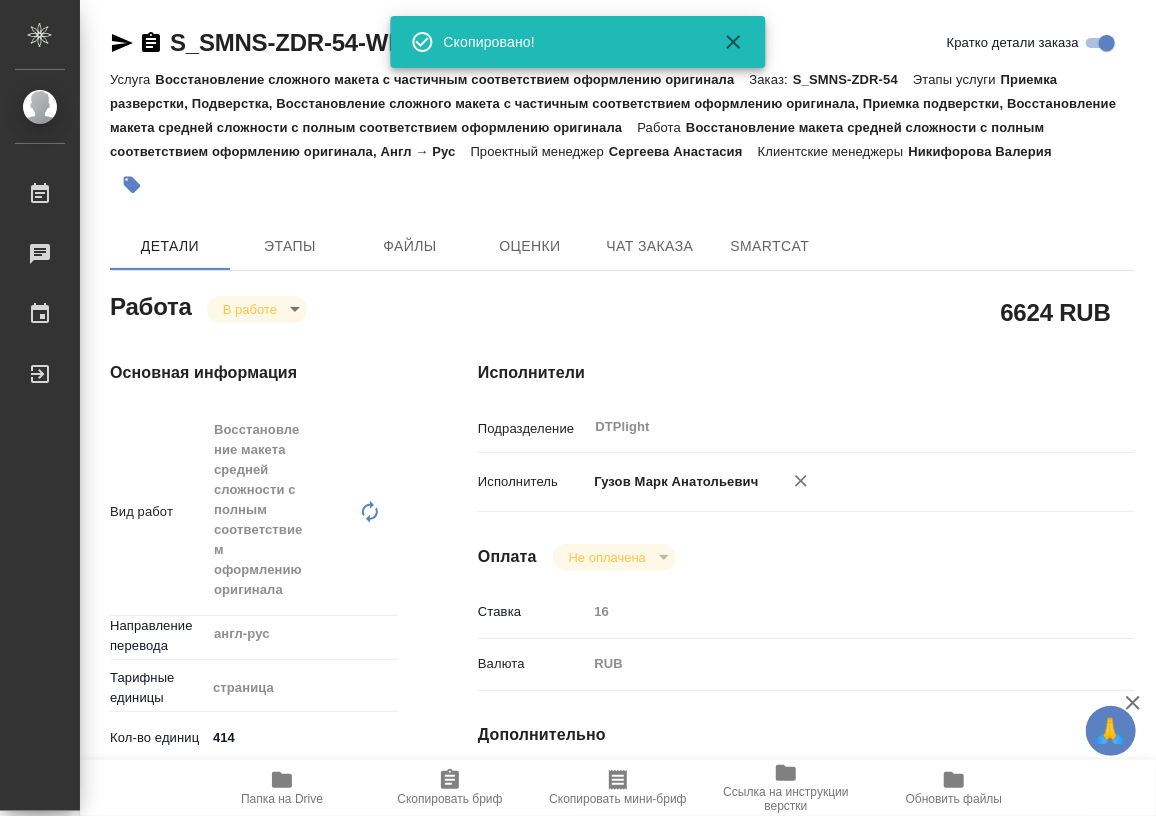 click 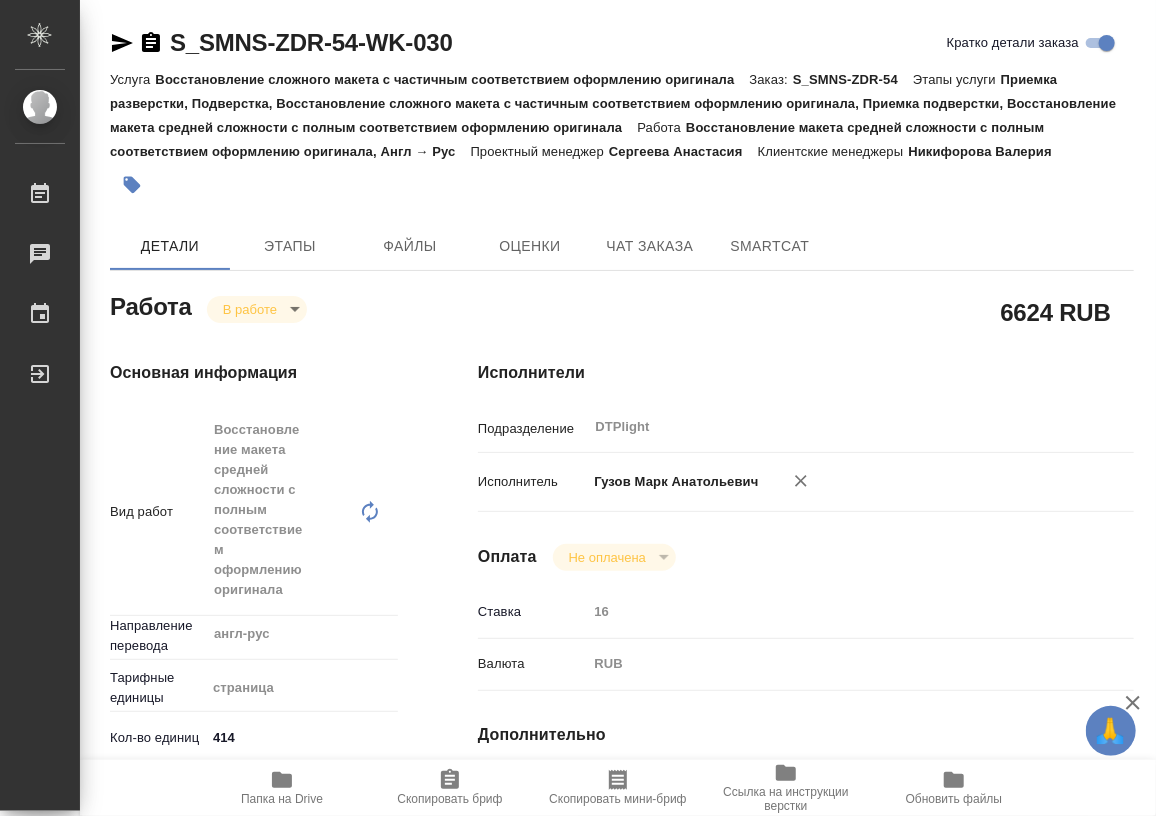 scroll, scrollTop: 545, scrollLeft: 0, axis: vertical 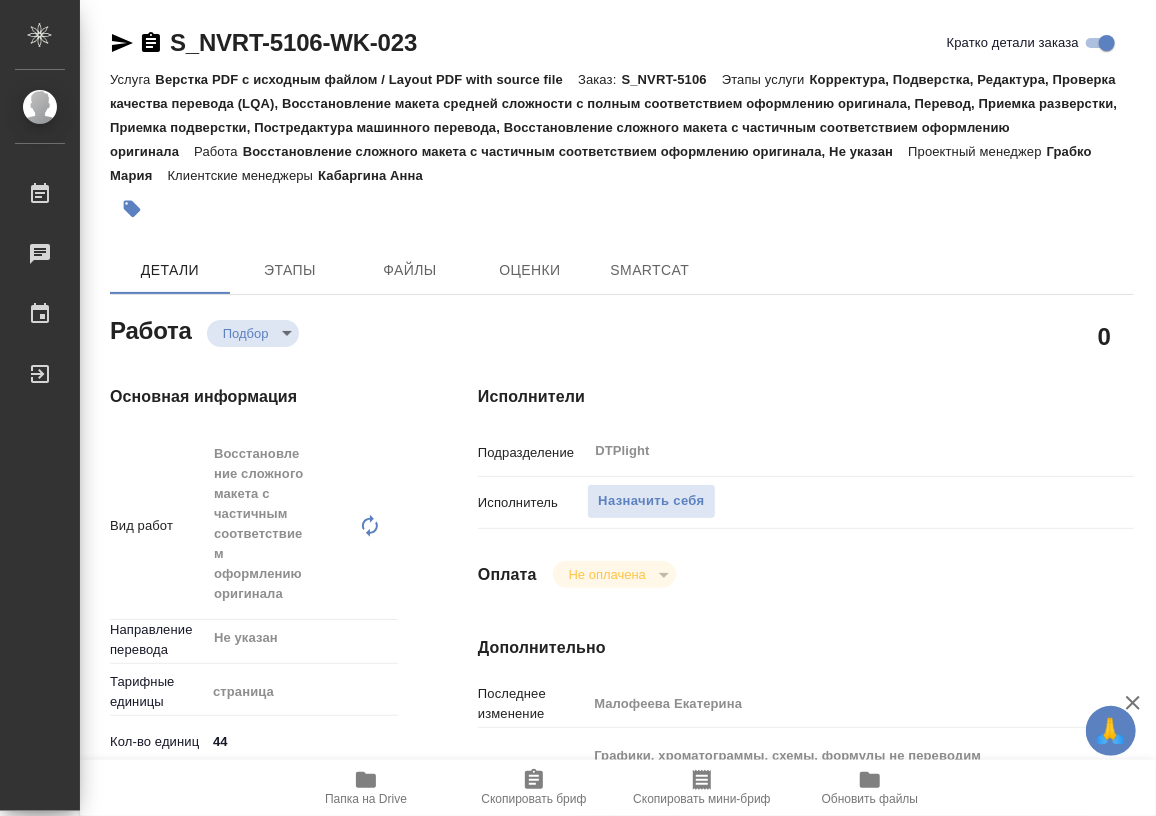 type on "x" 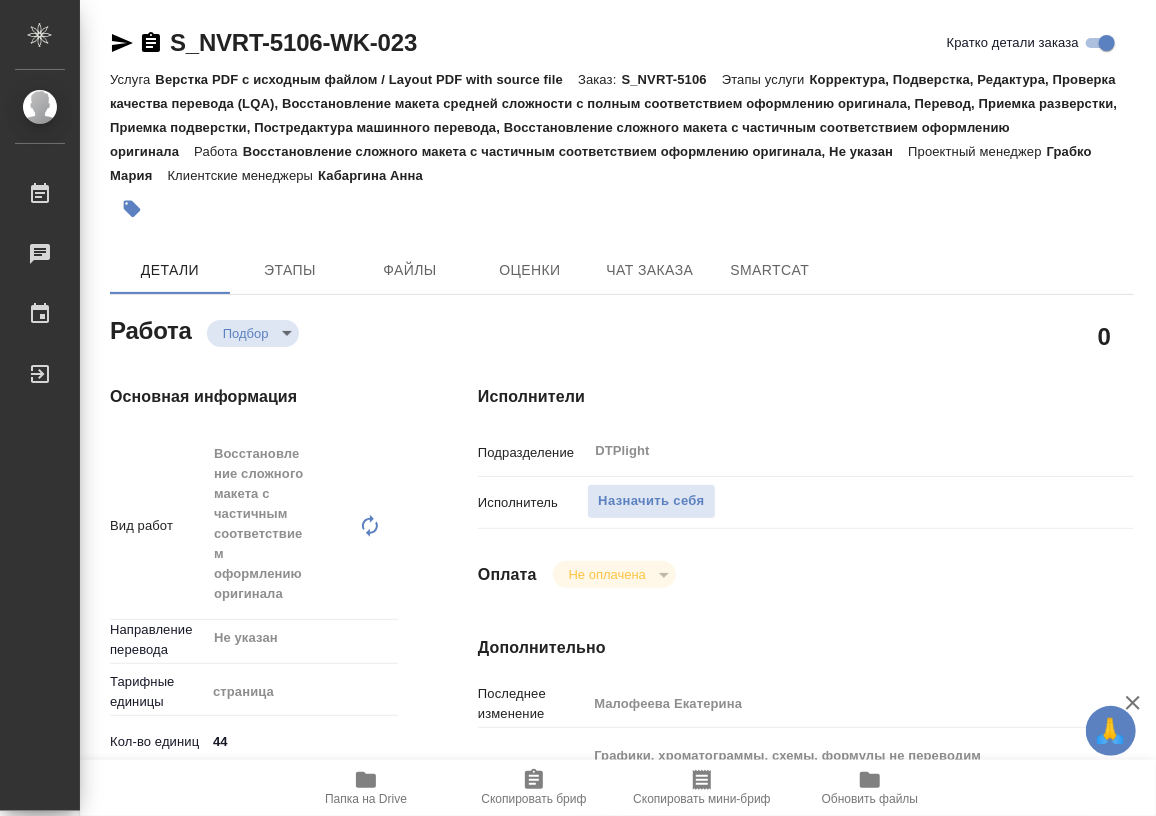 type on "x" 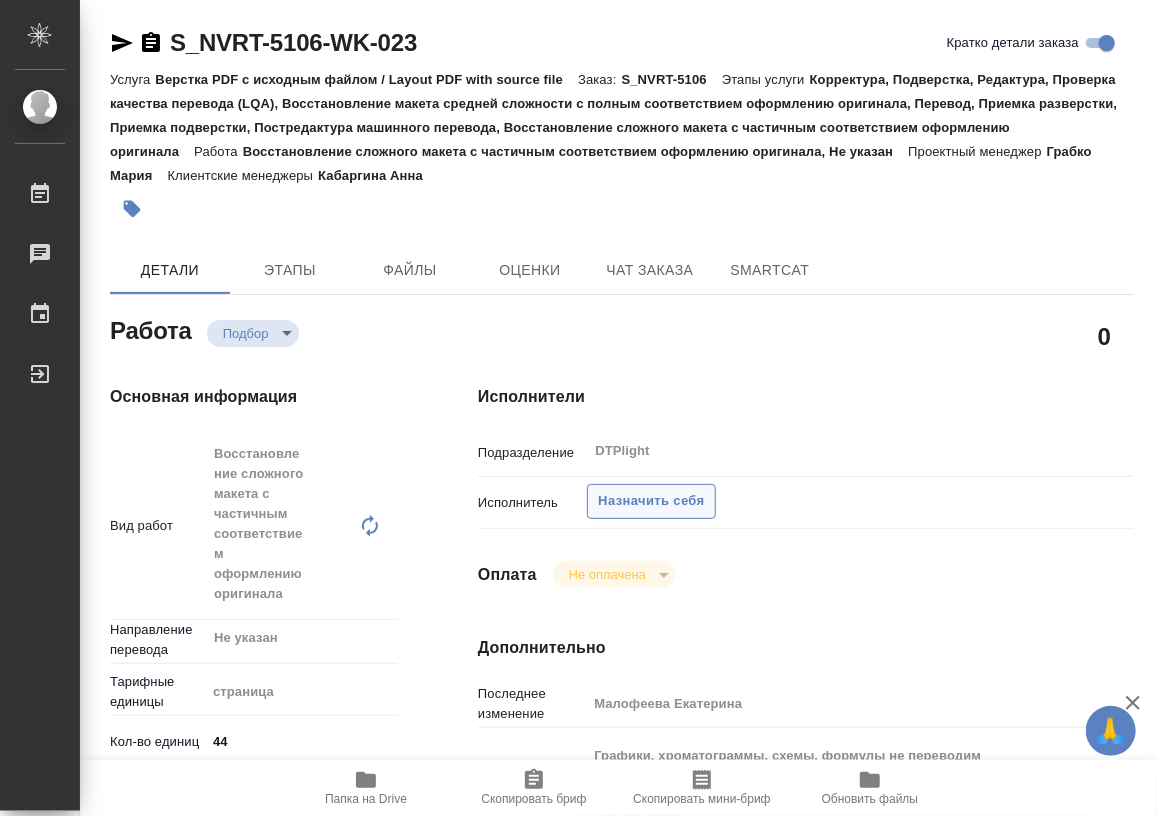 type on "x" 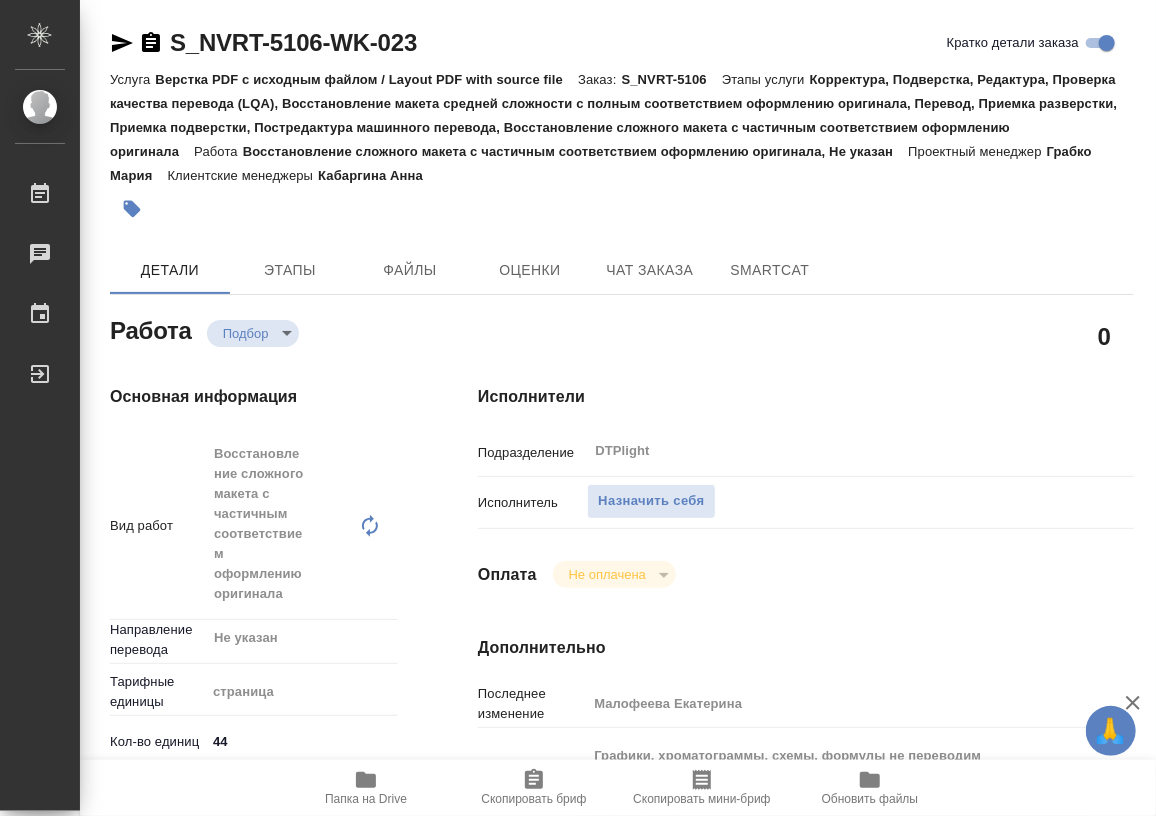 type on "x" 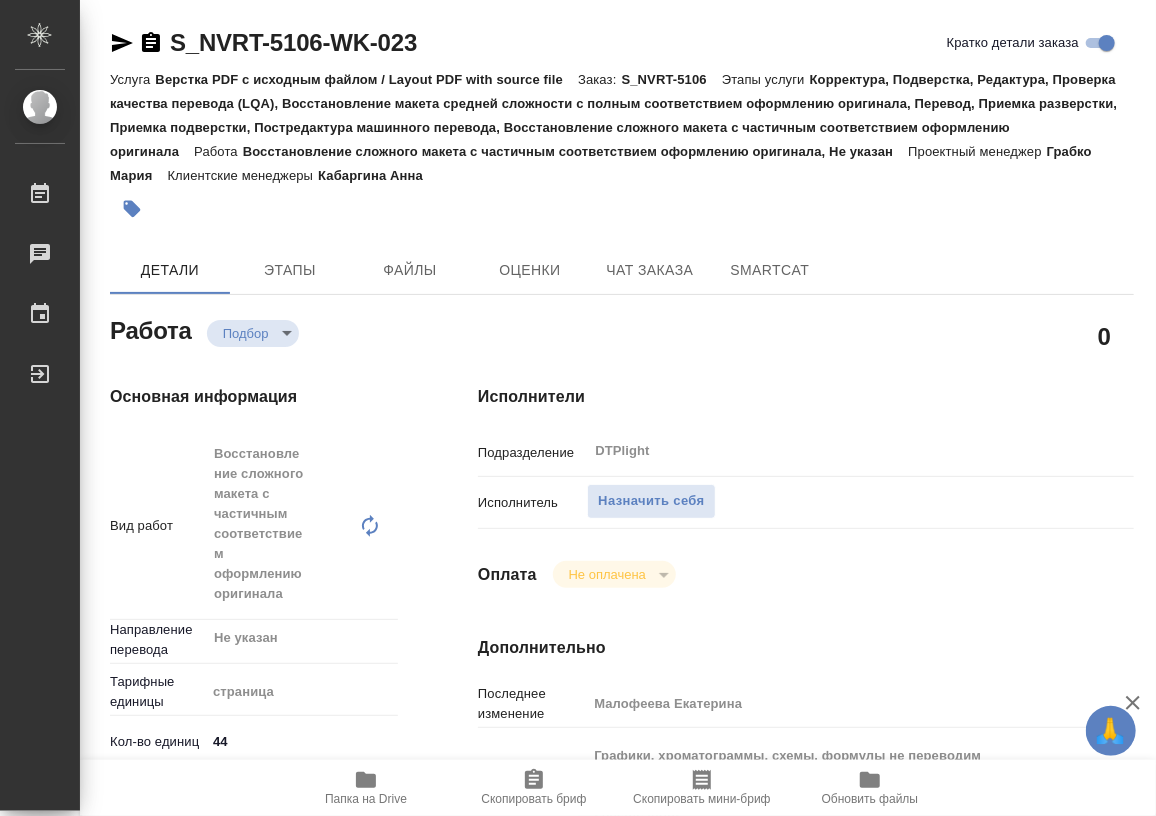 type on "x" 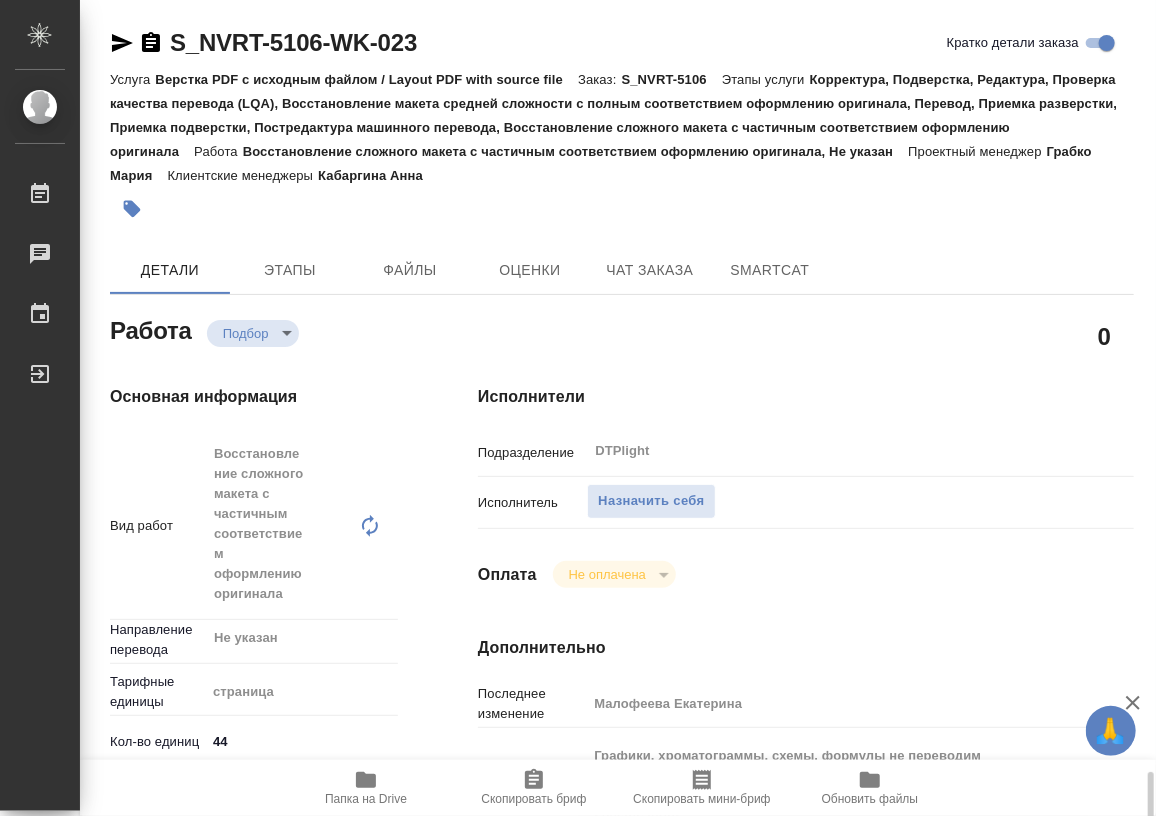 scroll, scrollTop: 545, scrollLeft: 0, axis: vertical 